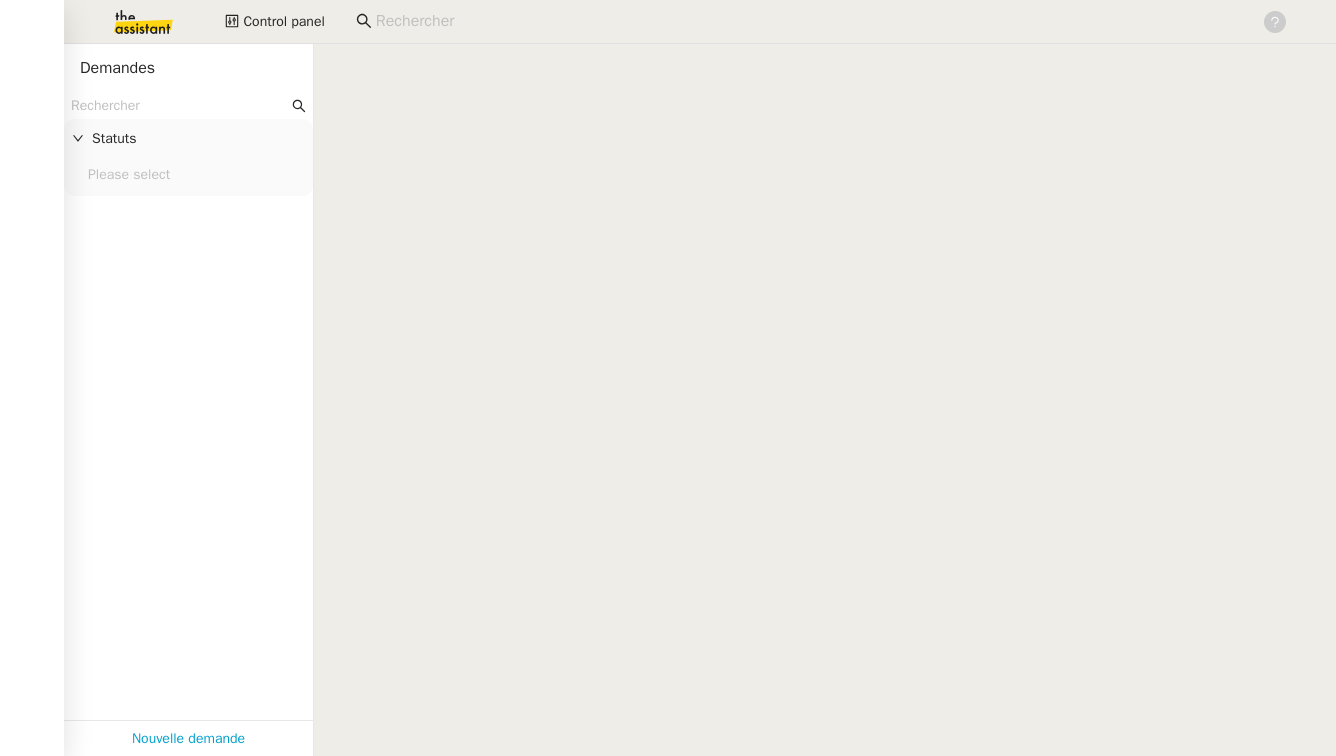 scroll, scrollTop: 0, scrollLeft: 0, axis: both 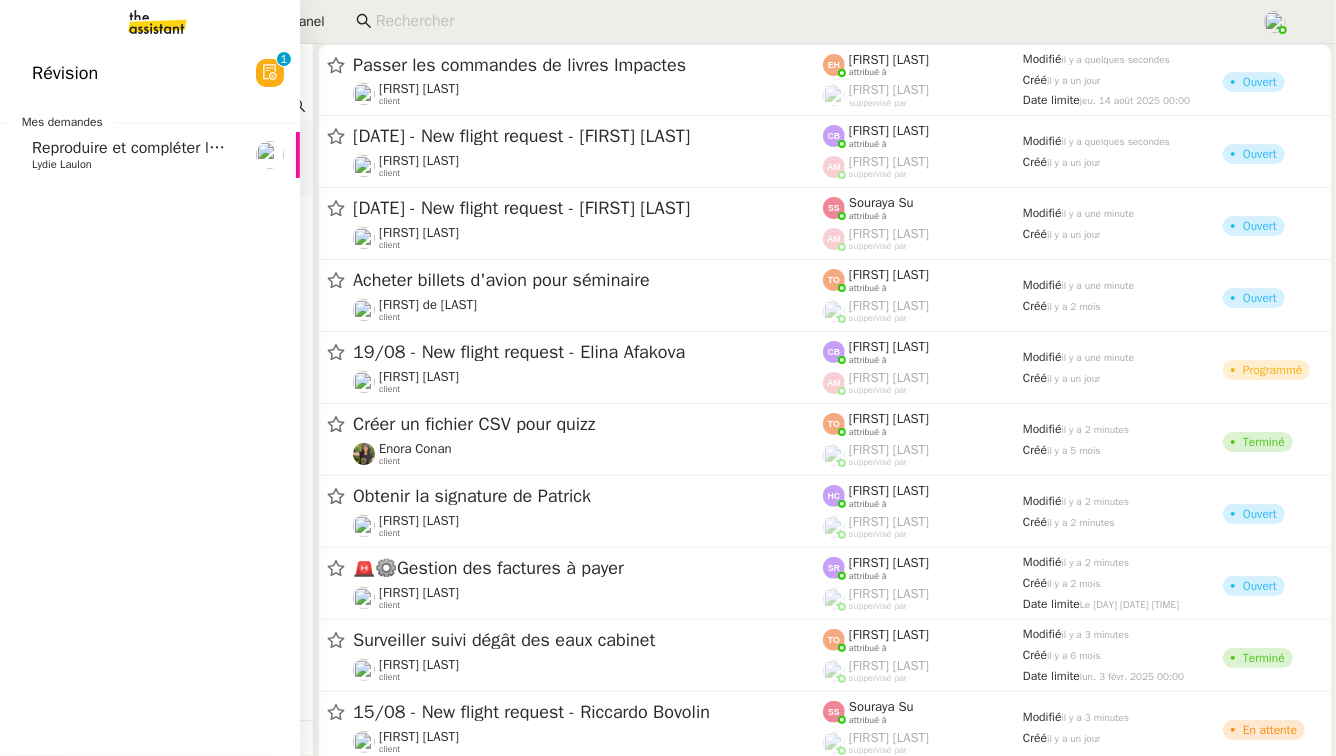 click on "Lydie Laulon" 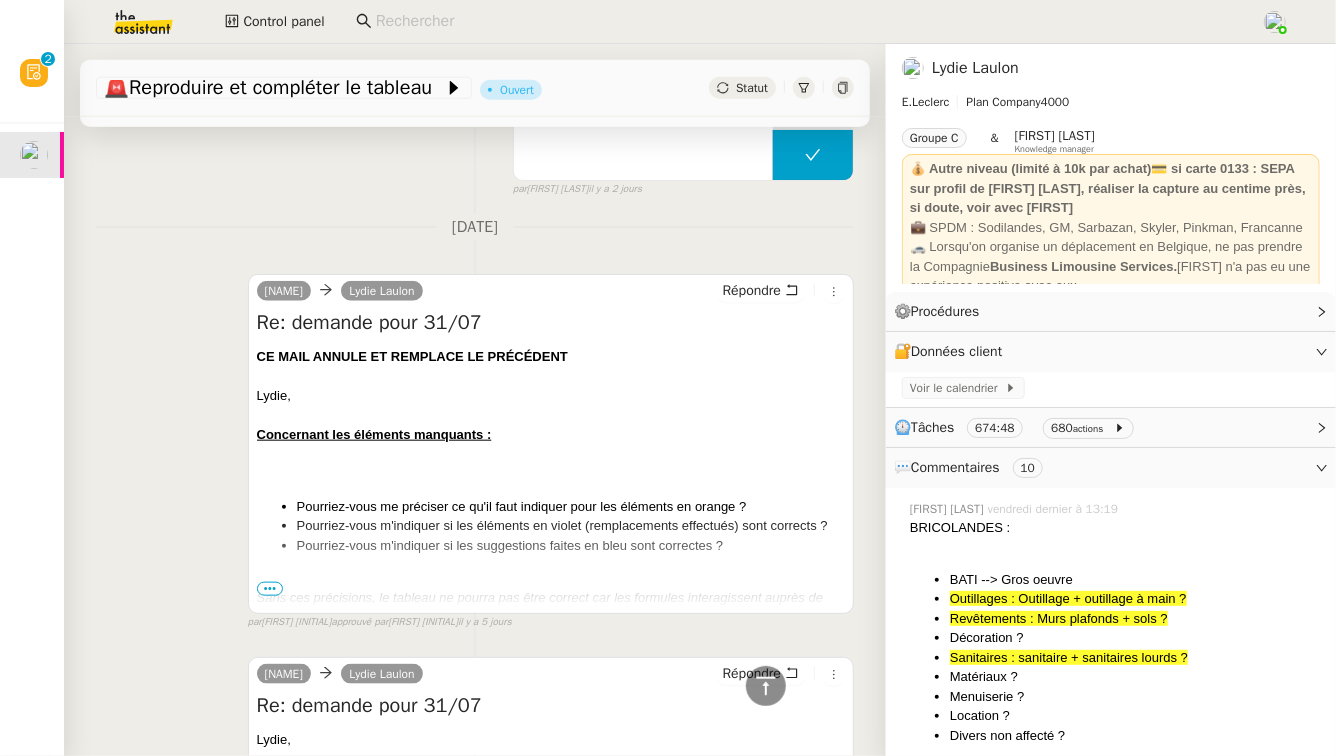 scroll, scrollTop: 865, scrollLeft: 0, axis: vertical 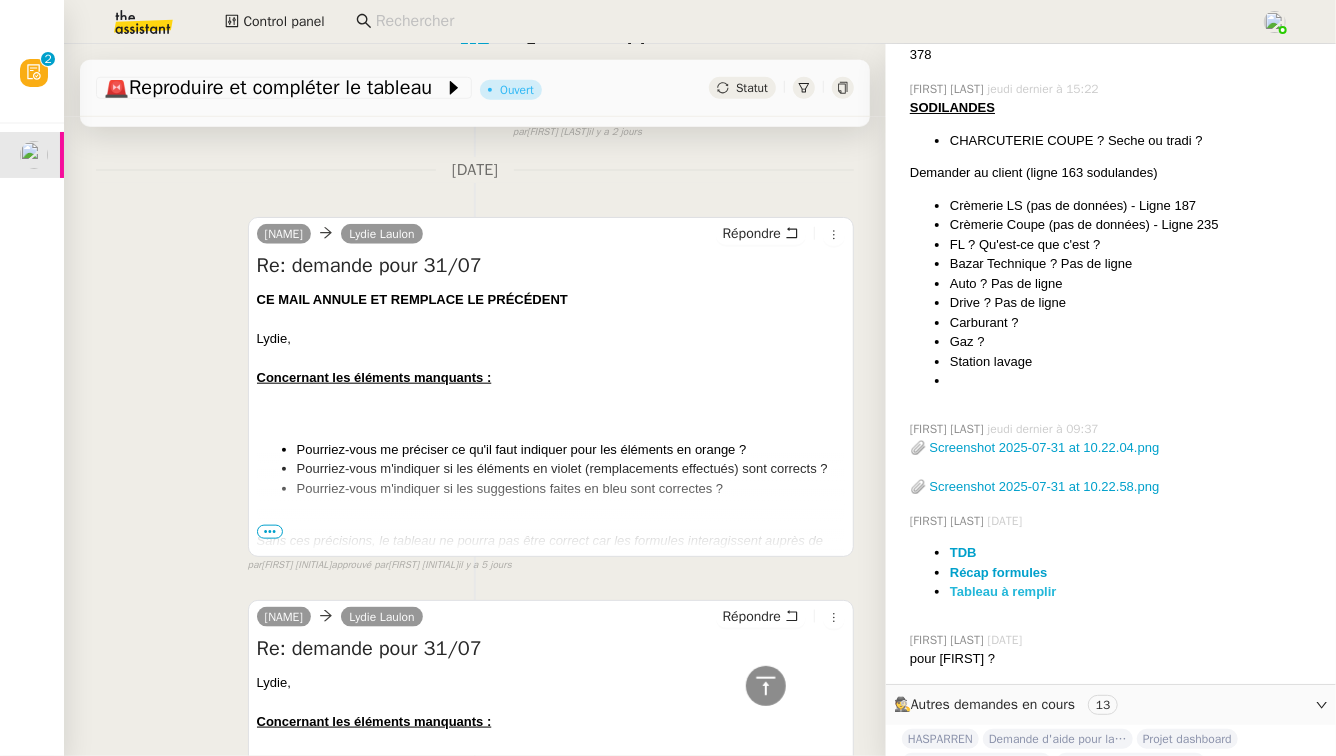 click on "Tableau à remplir" 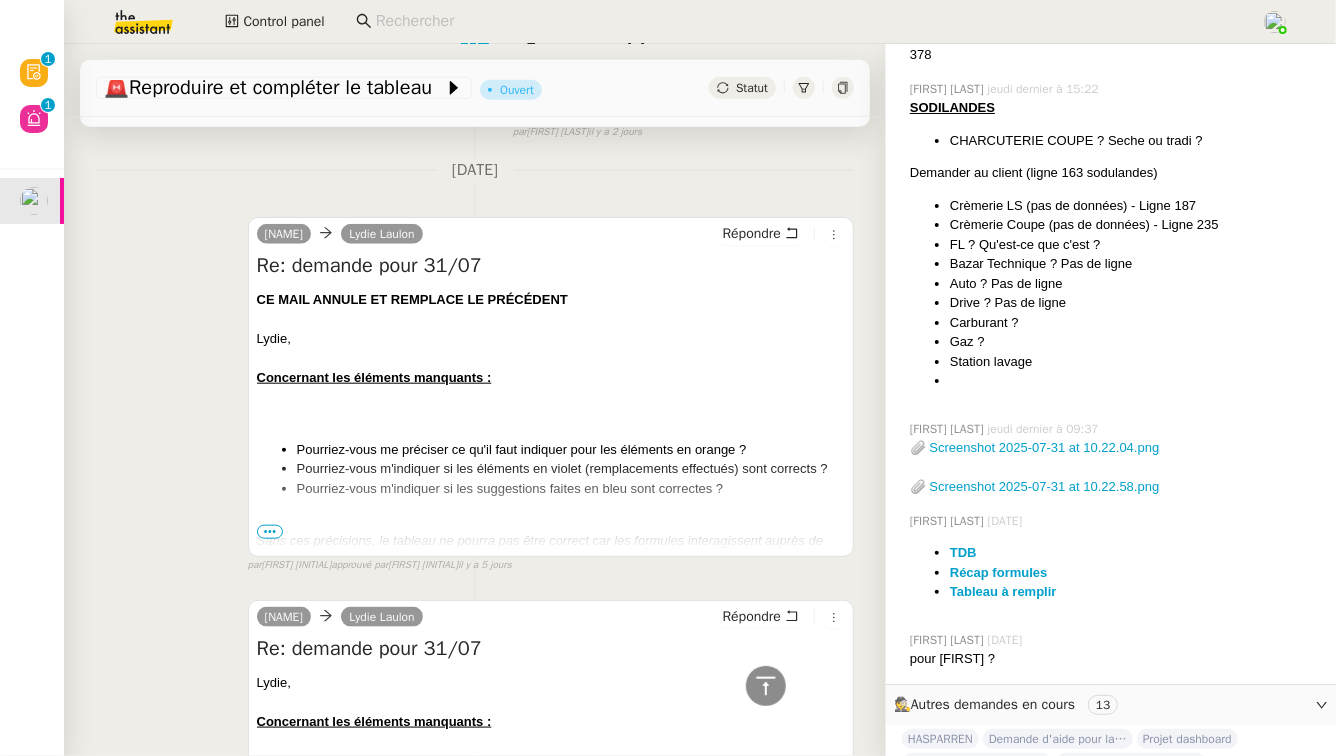 scroll, scrollTop: 0, scrollLeft: 0, axis: both 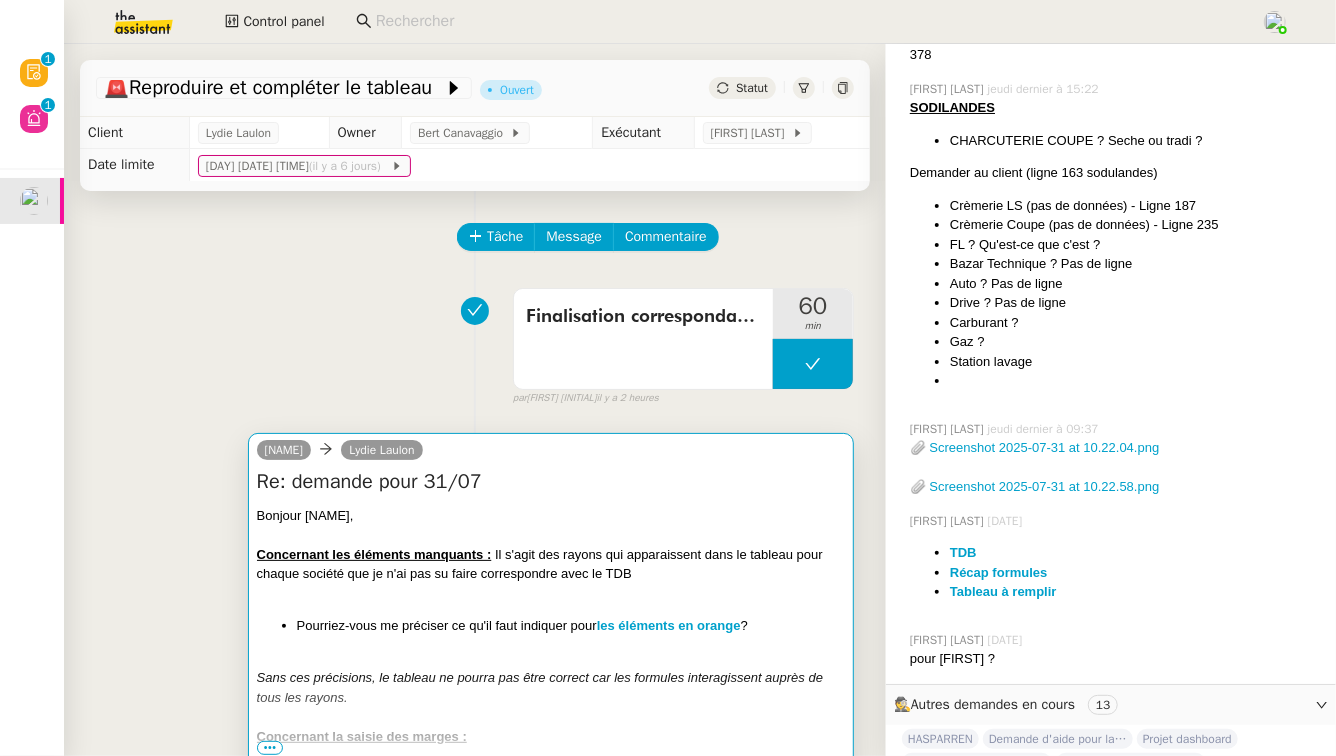 click at bounding box center [551, 535] 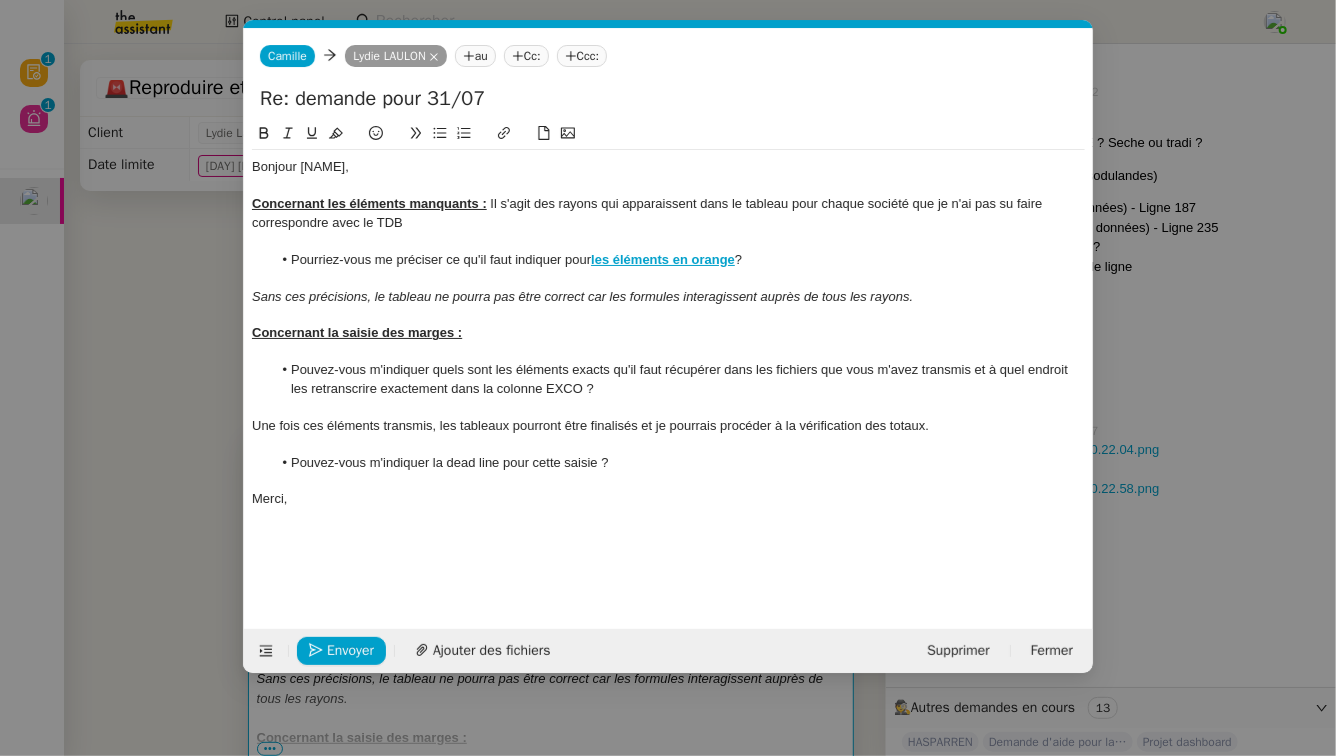 scroll, scrollTop: 2050, scrollLeft: 0, axis: vertical 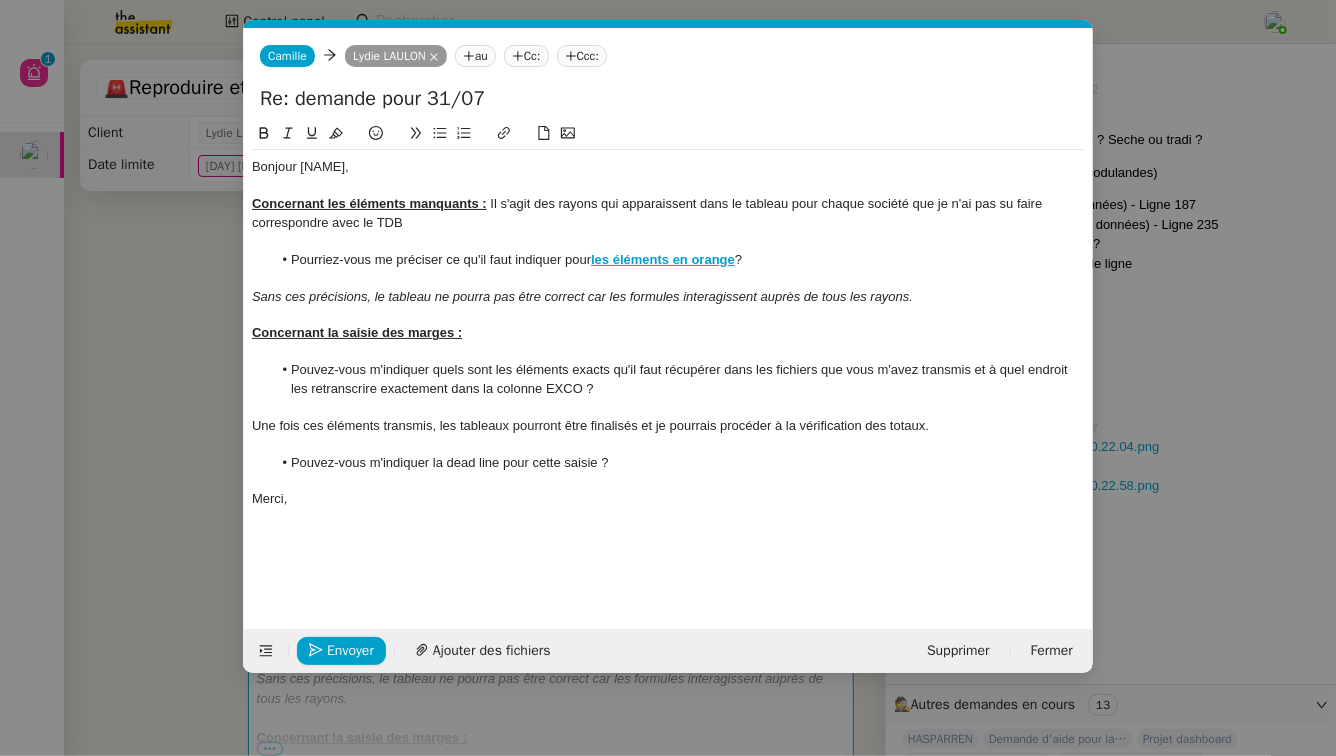 click on "les éléments en orange" 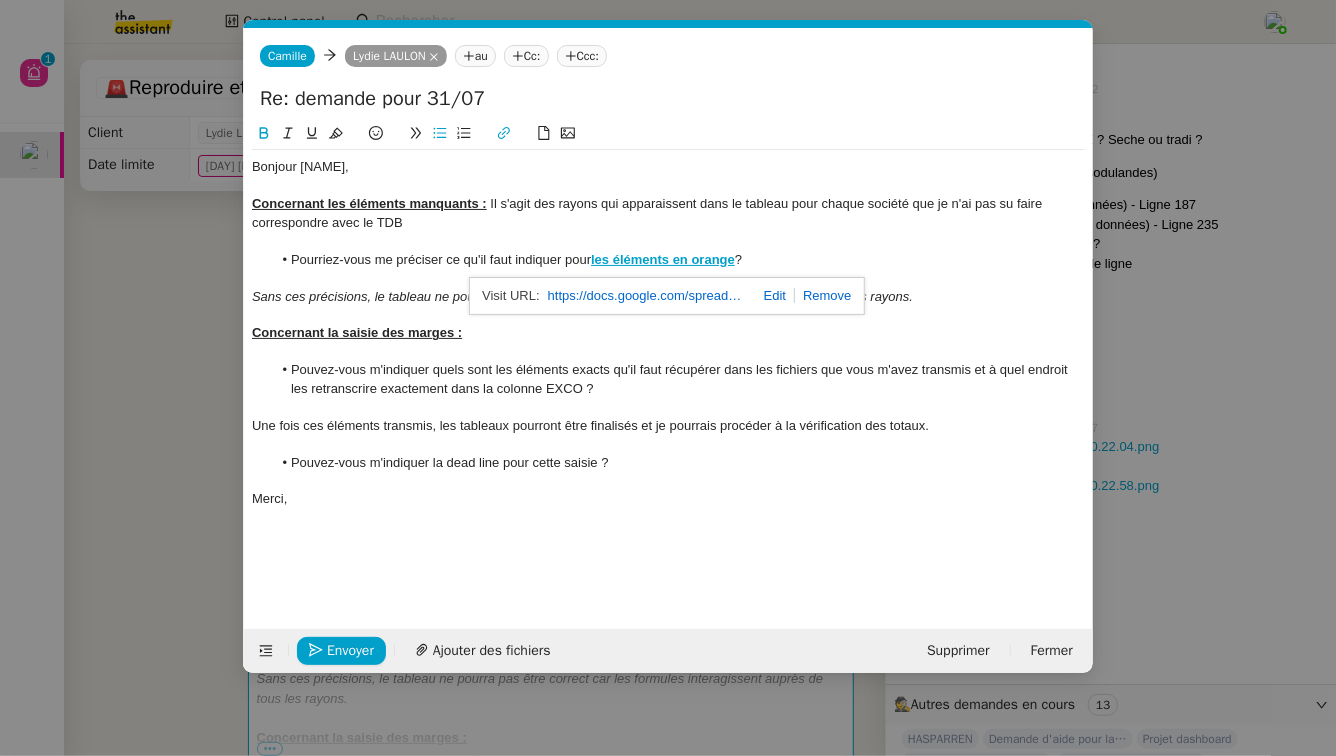 click on "https://docs.google.com/spreadsheets/d/1n_AcmkgJcq-t0J_17JRQ1iO9wqV3Cw3VfpVkXkV2Zic/edit?gid=347473076#gid=347473076" 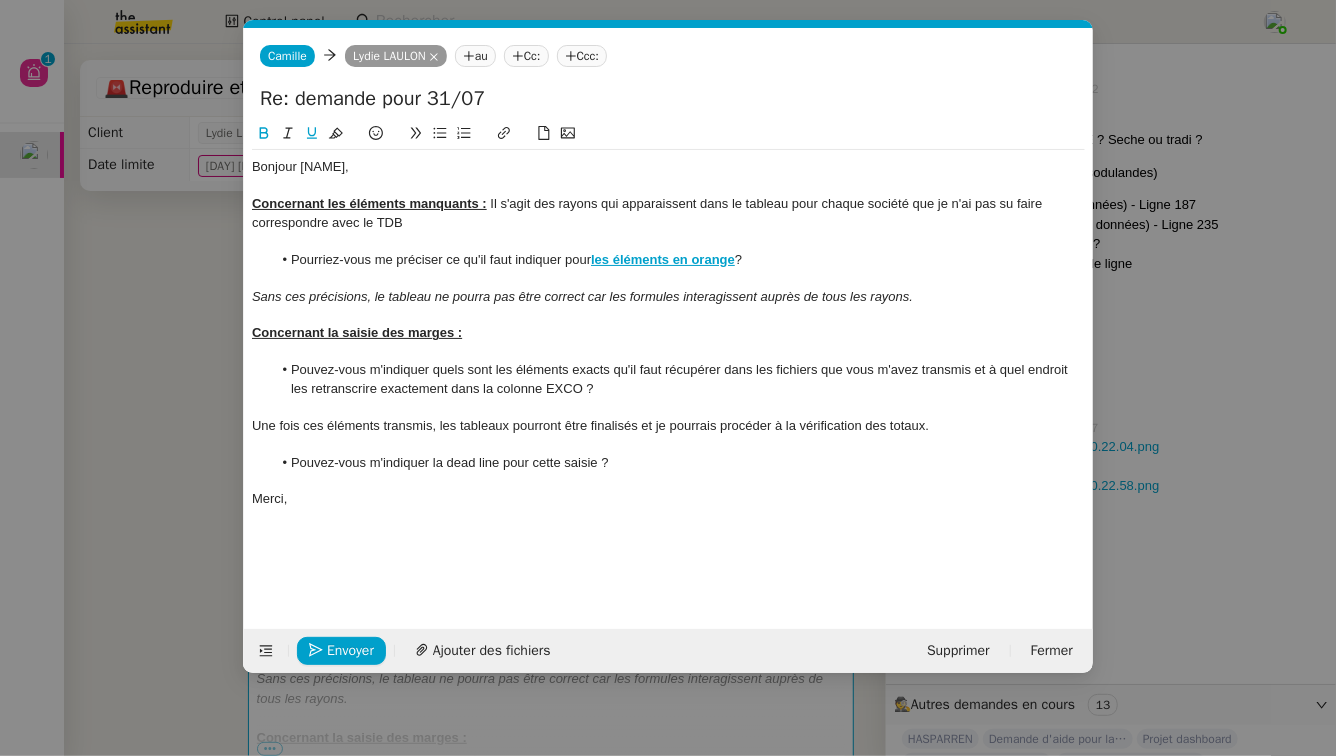 click on "Pouvez-vous m'indiquer la dead line pour cette saisie ?" 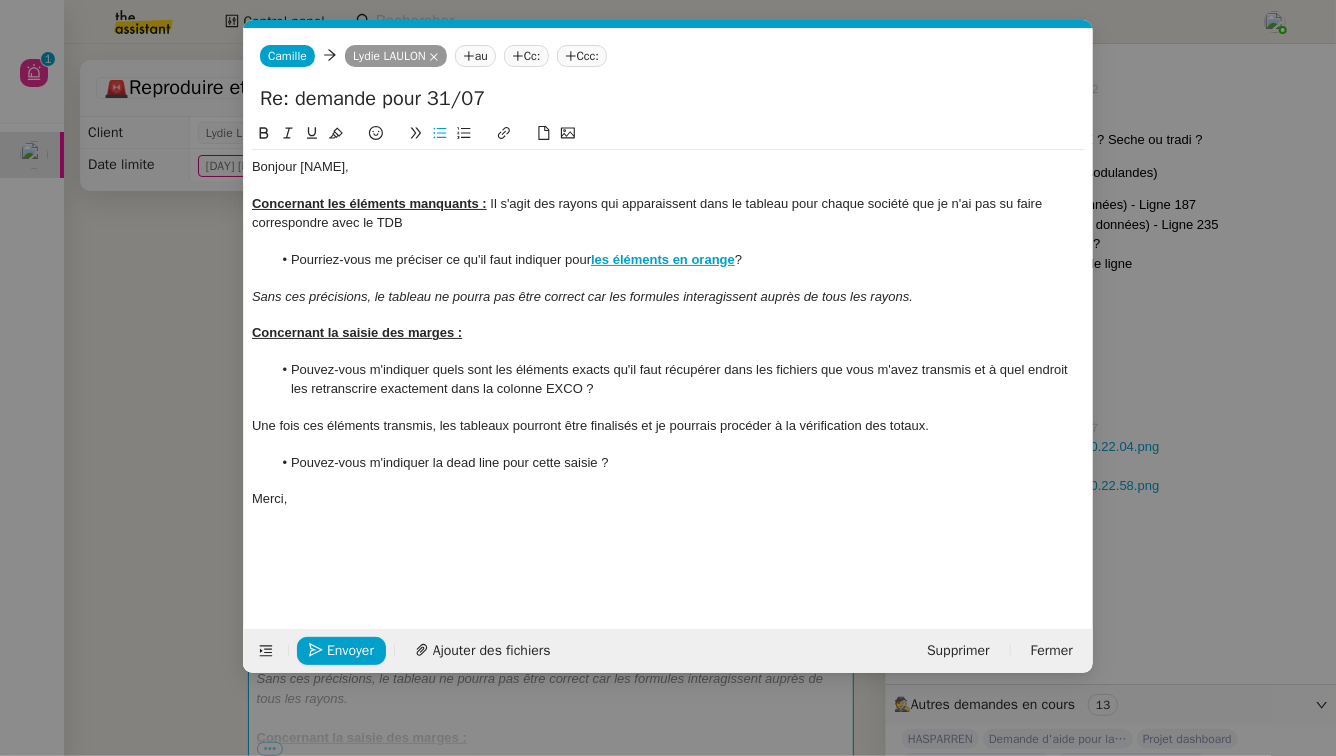 type 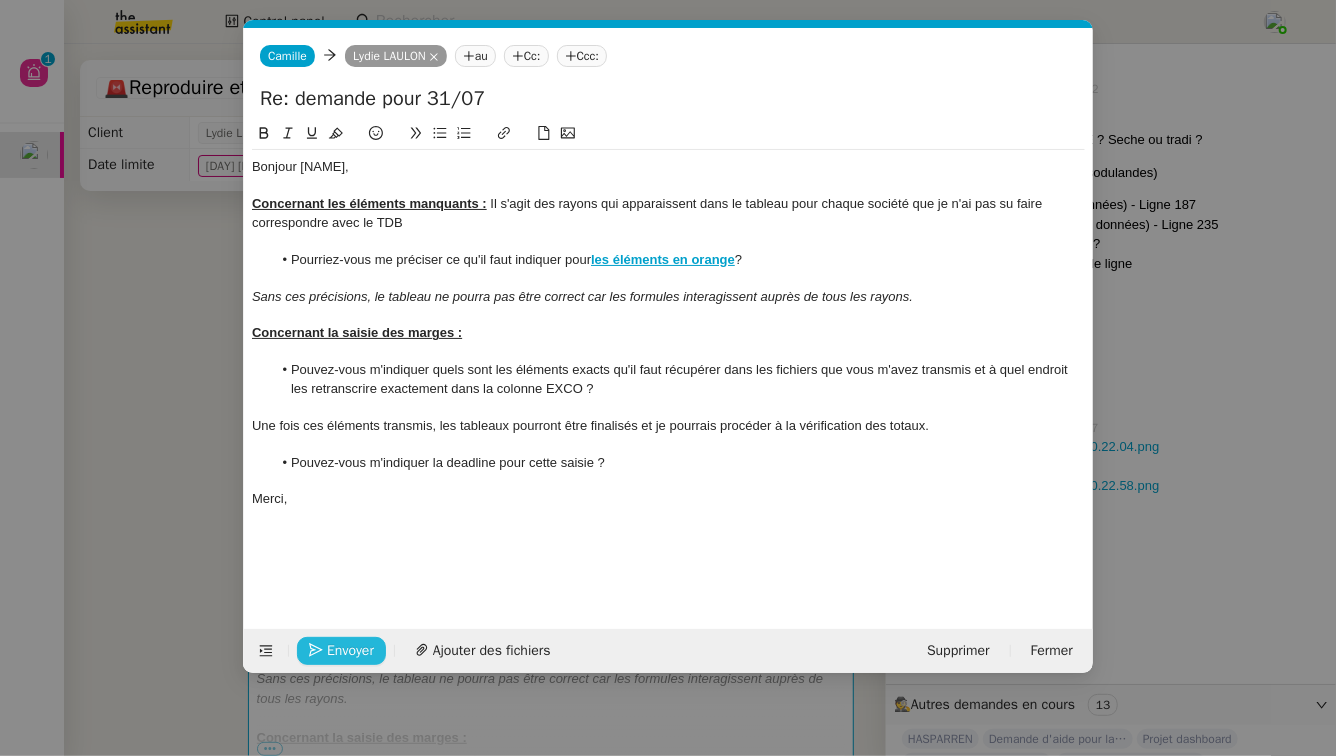 click on "Envoyer" 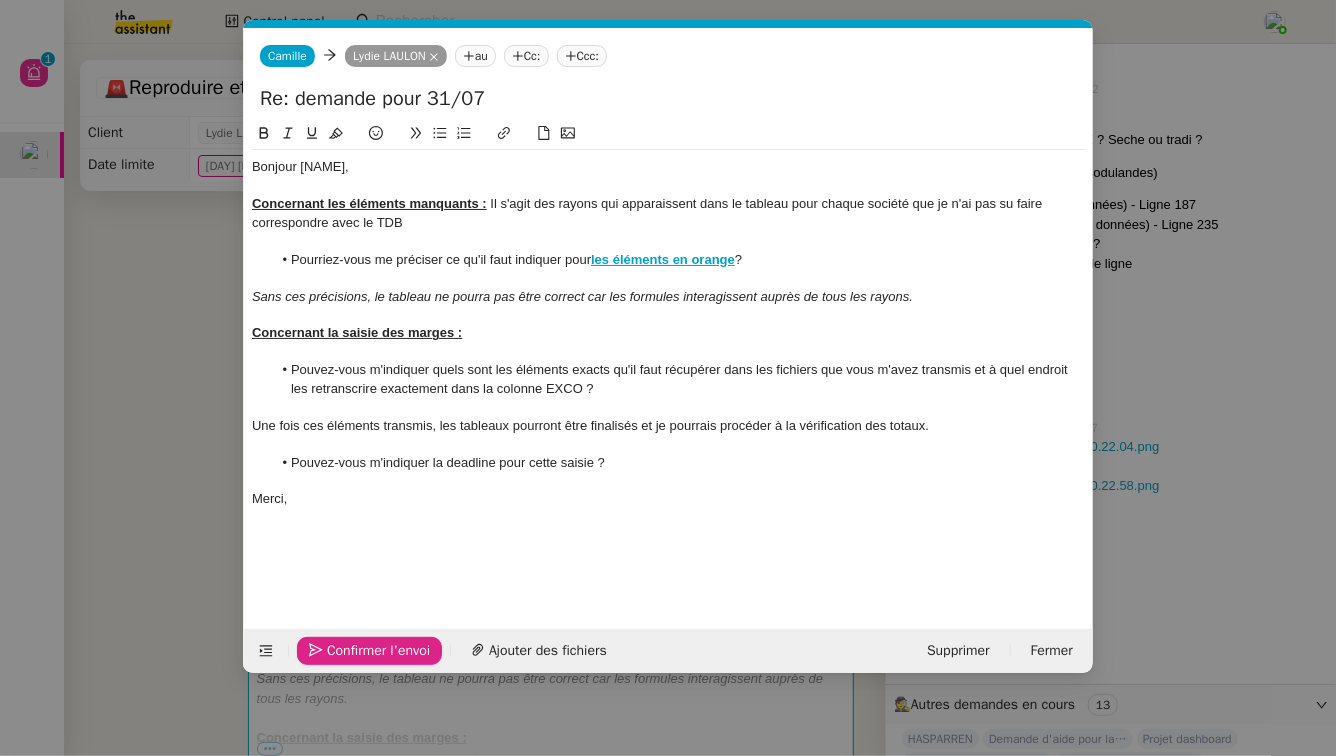 click on "Confirmer l'envoi" 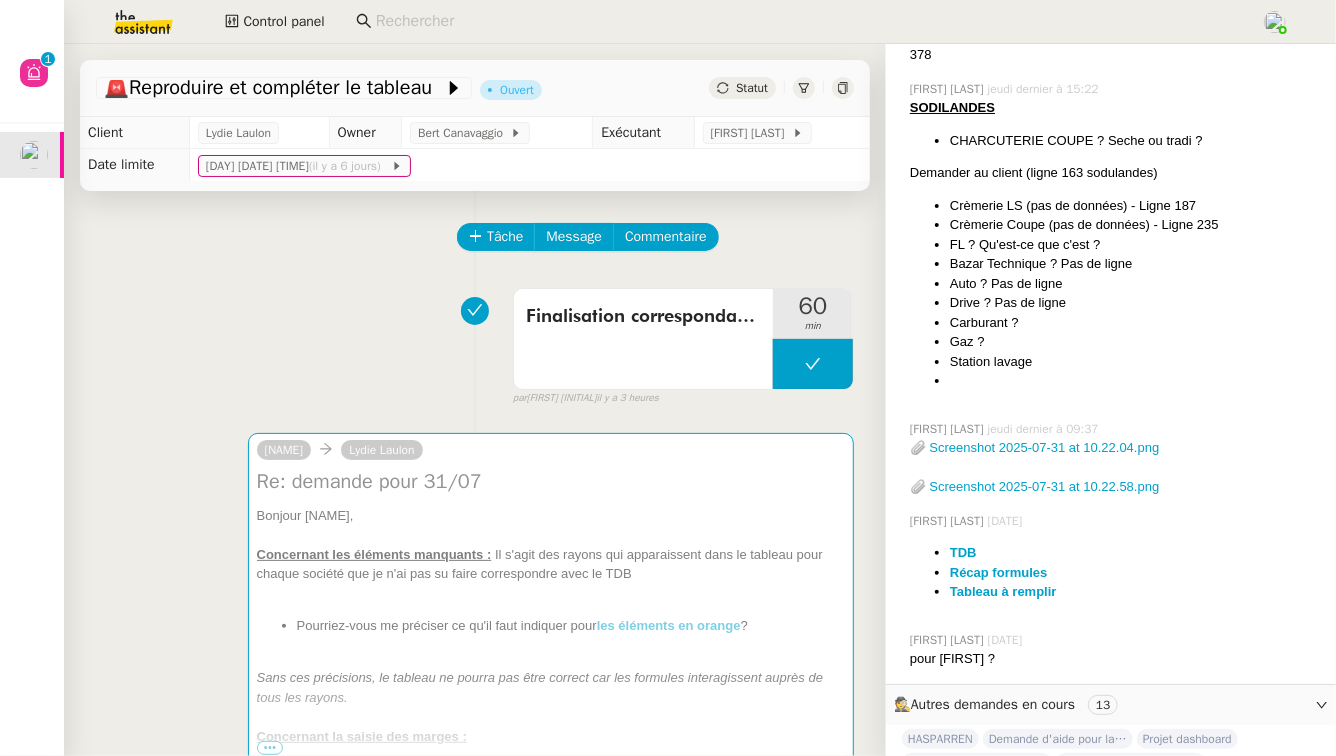 scroll, scrollTop: 2047, scrollLeft: 0, axis: vertical 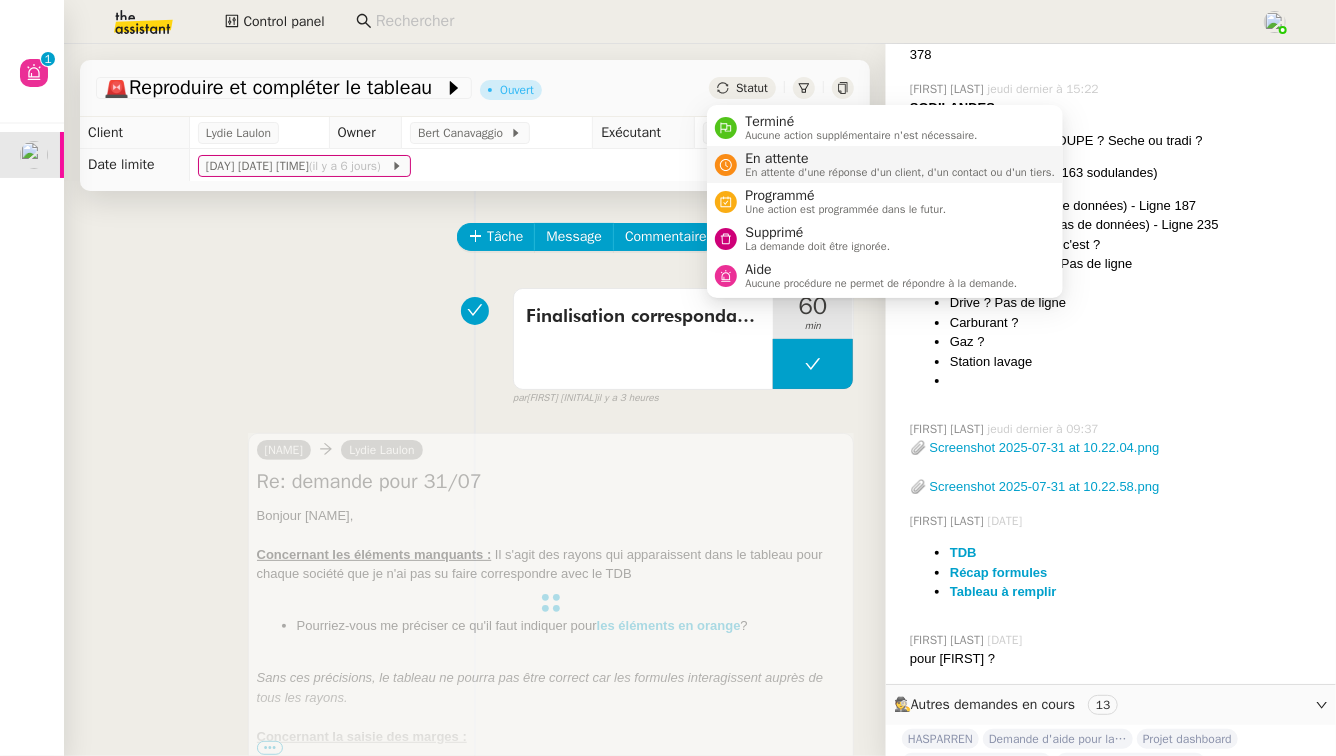 click on "En attente" at bounding box center [900, 159] 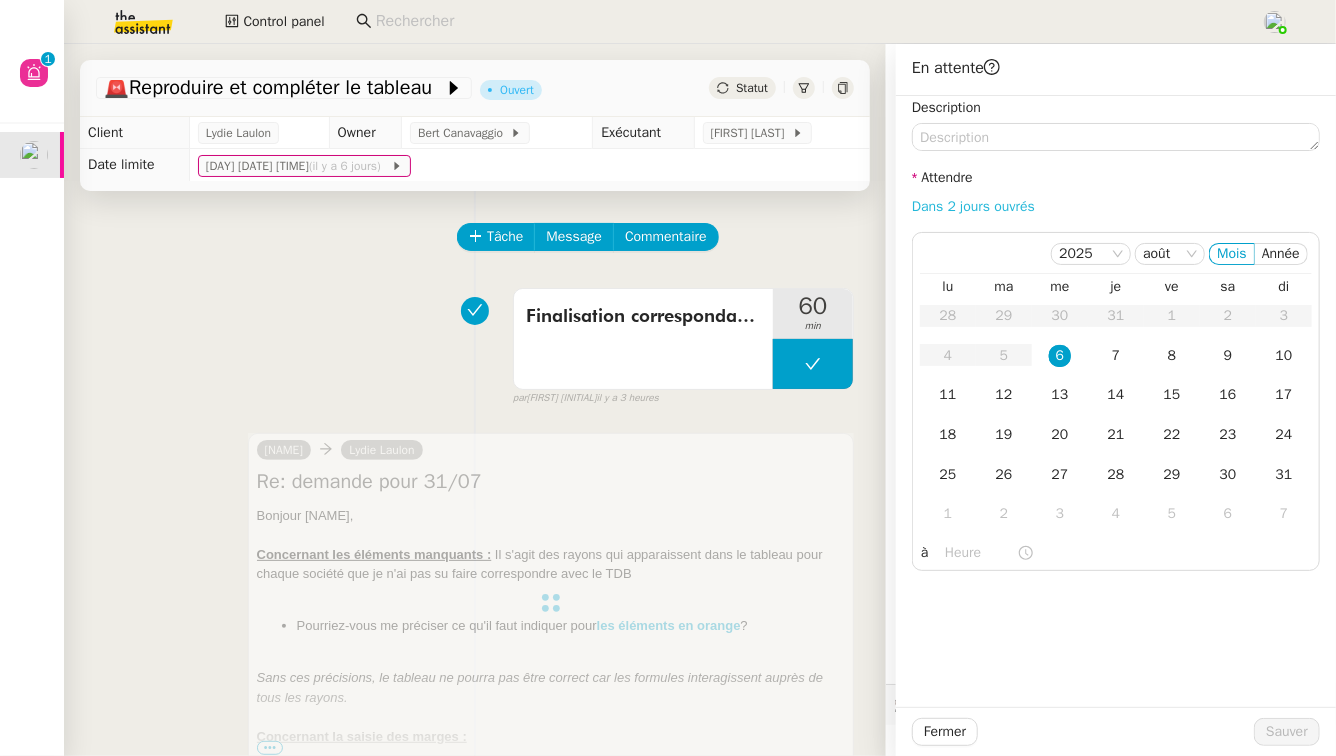 click on "Dans 2 jours ouvrés" 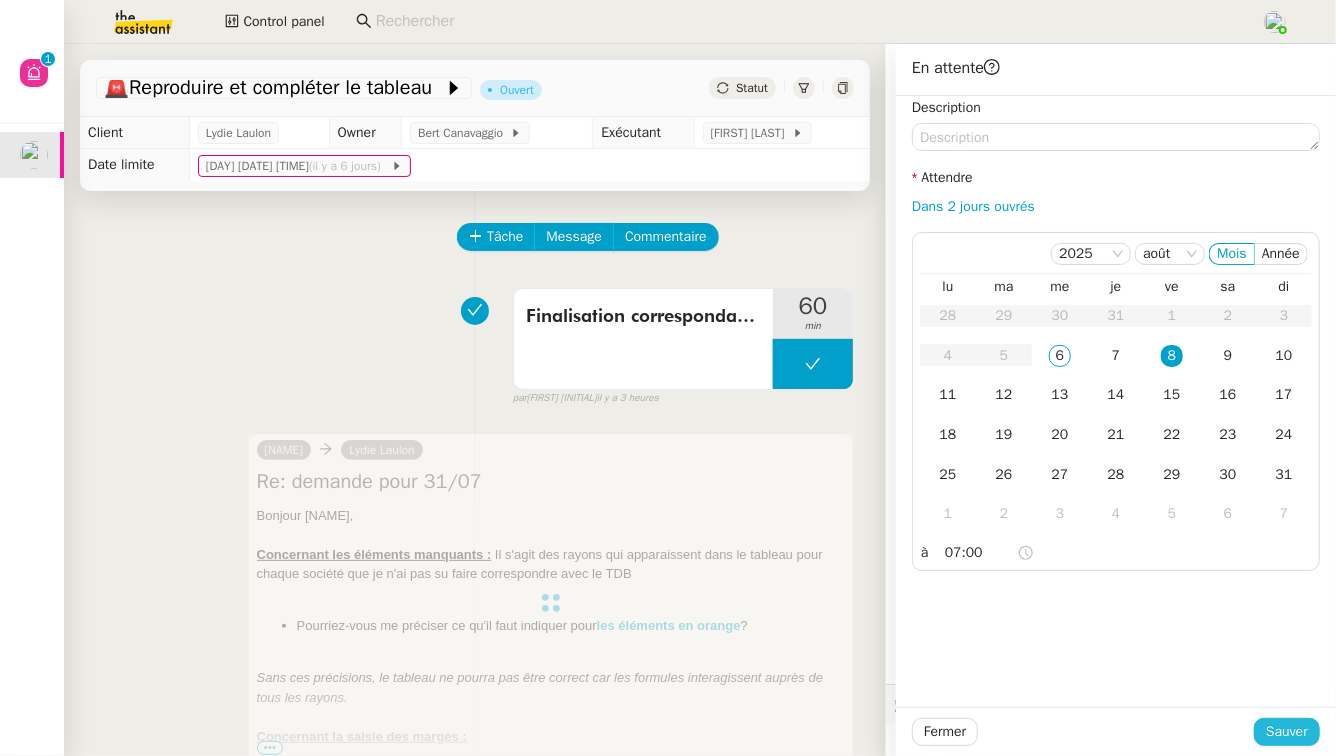 click on "Sauver" 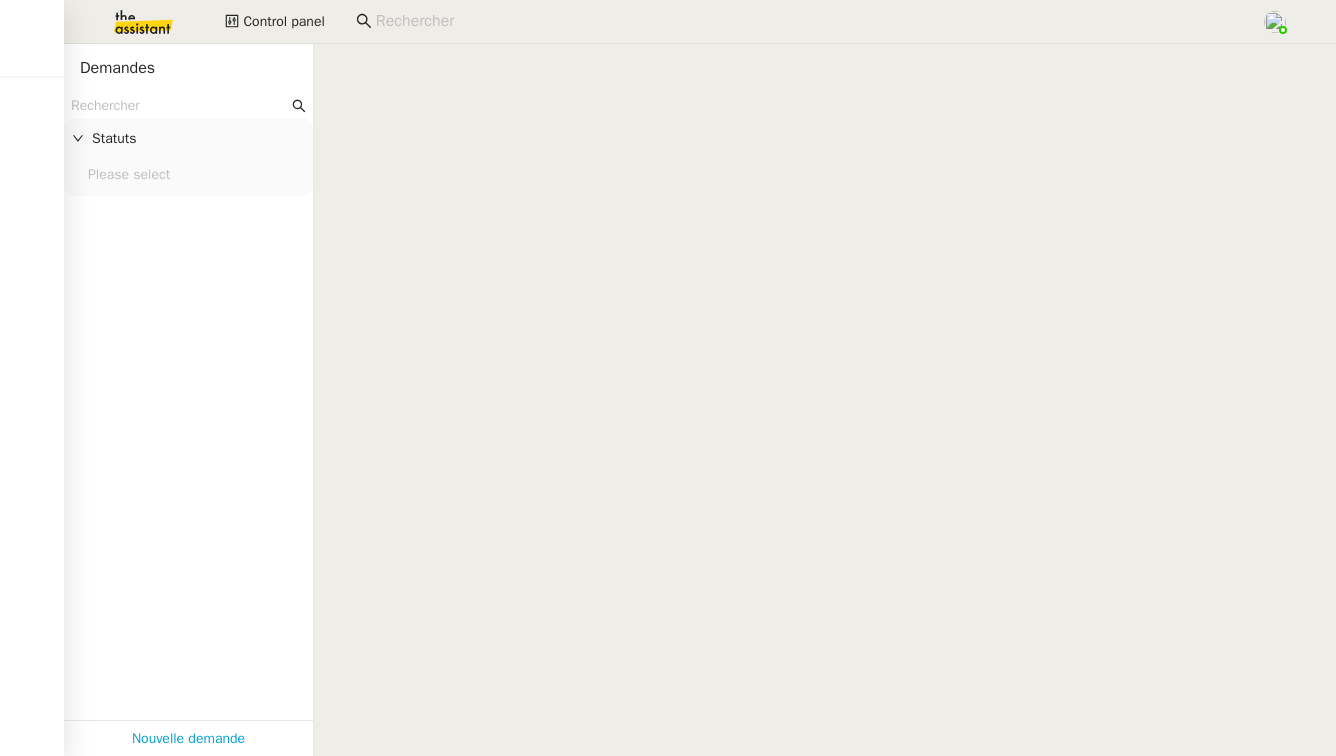 scroll, scrollTop: 0, scrollLeft: 0, axis: both 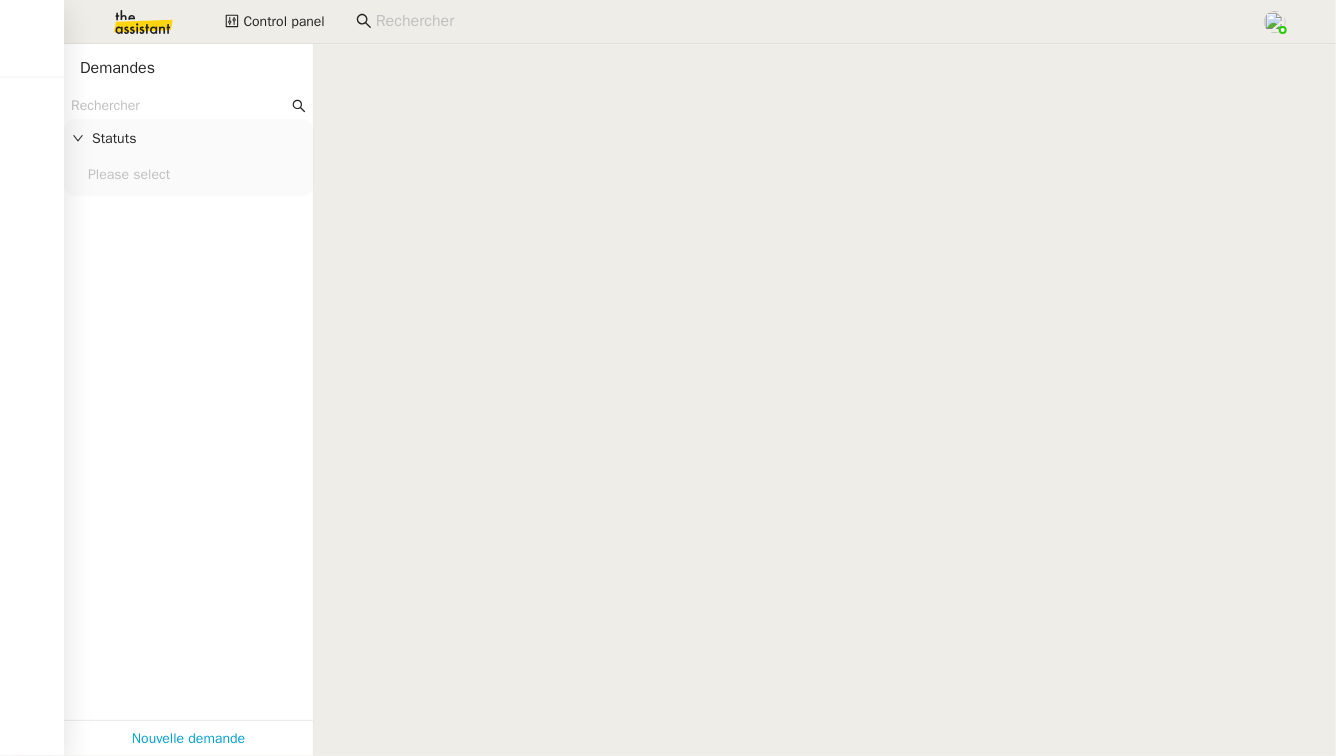 click 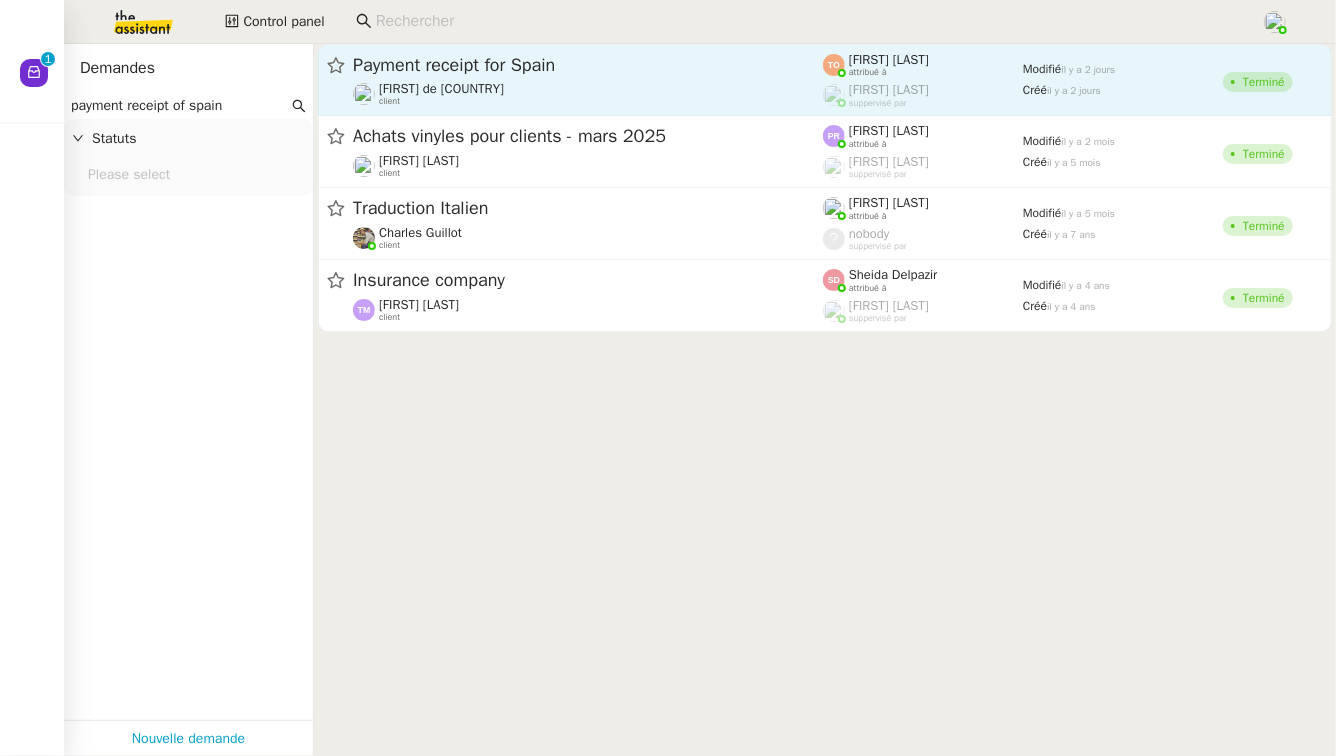 type on "payment receipt of spain" 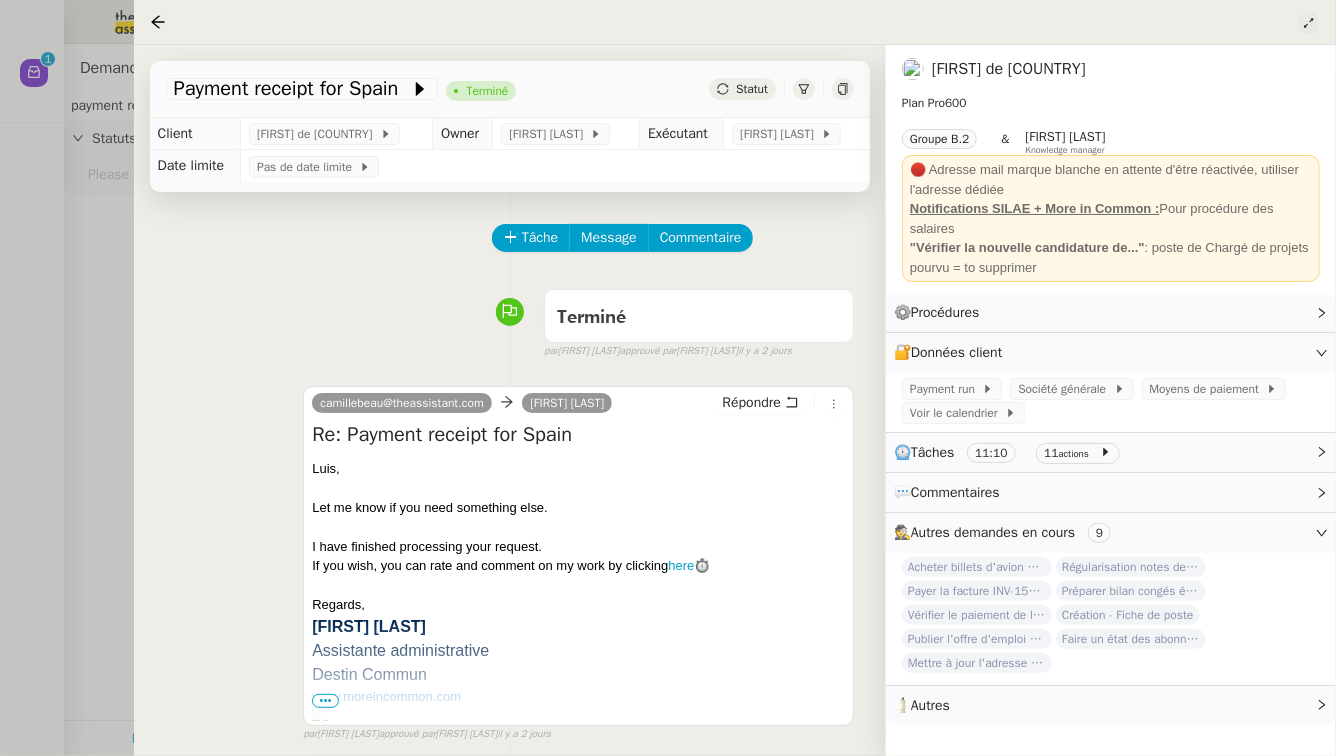 click 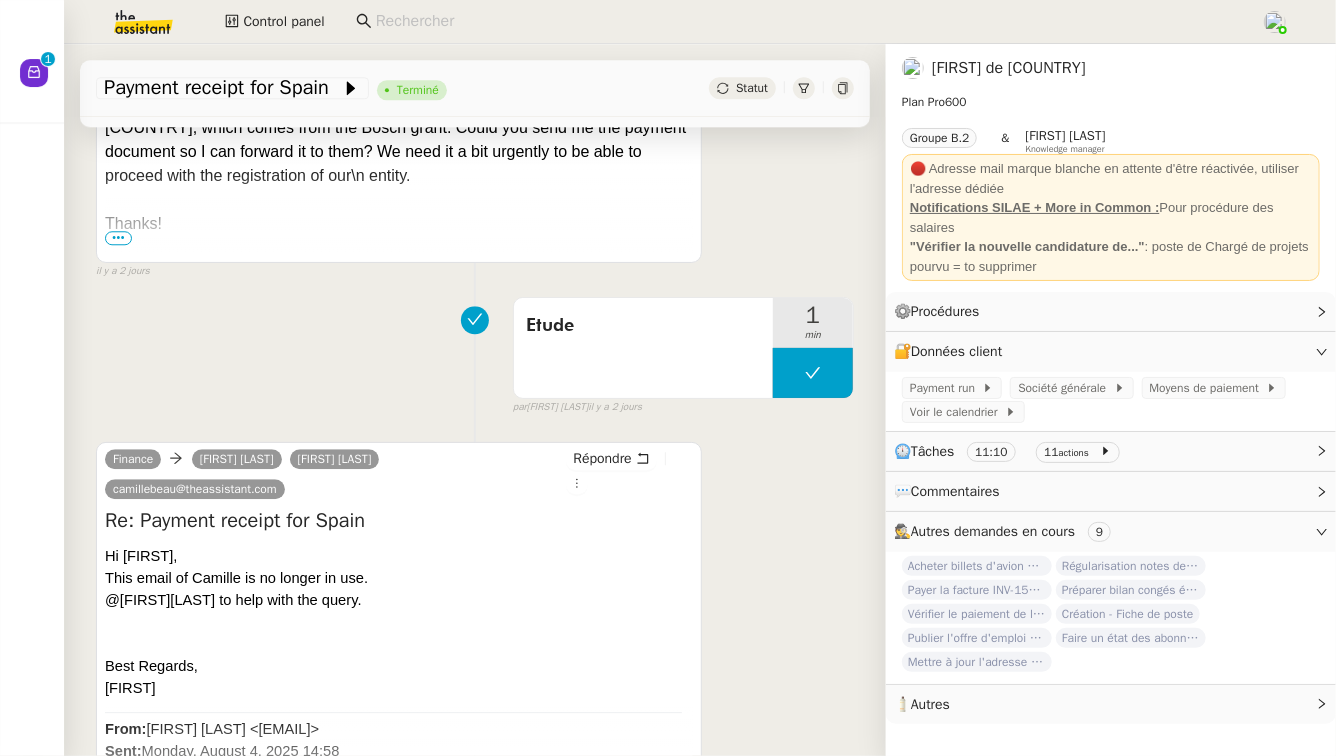 scroll, scrollTop: 2649, scrollLeft: 0, axis: vertical 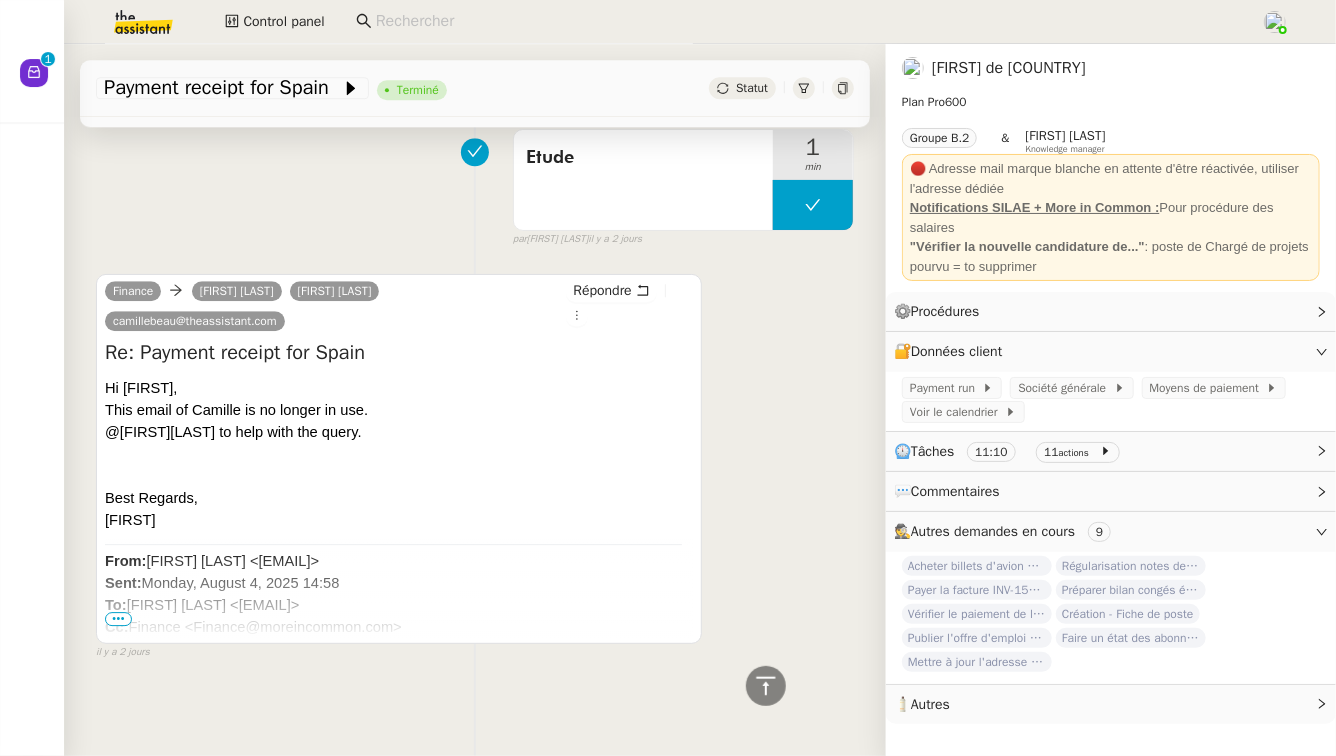 click 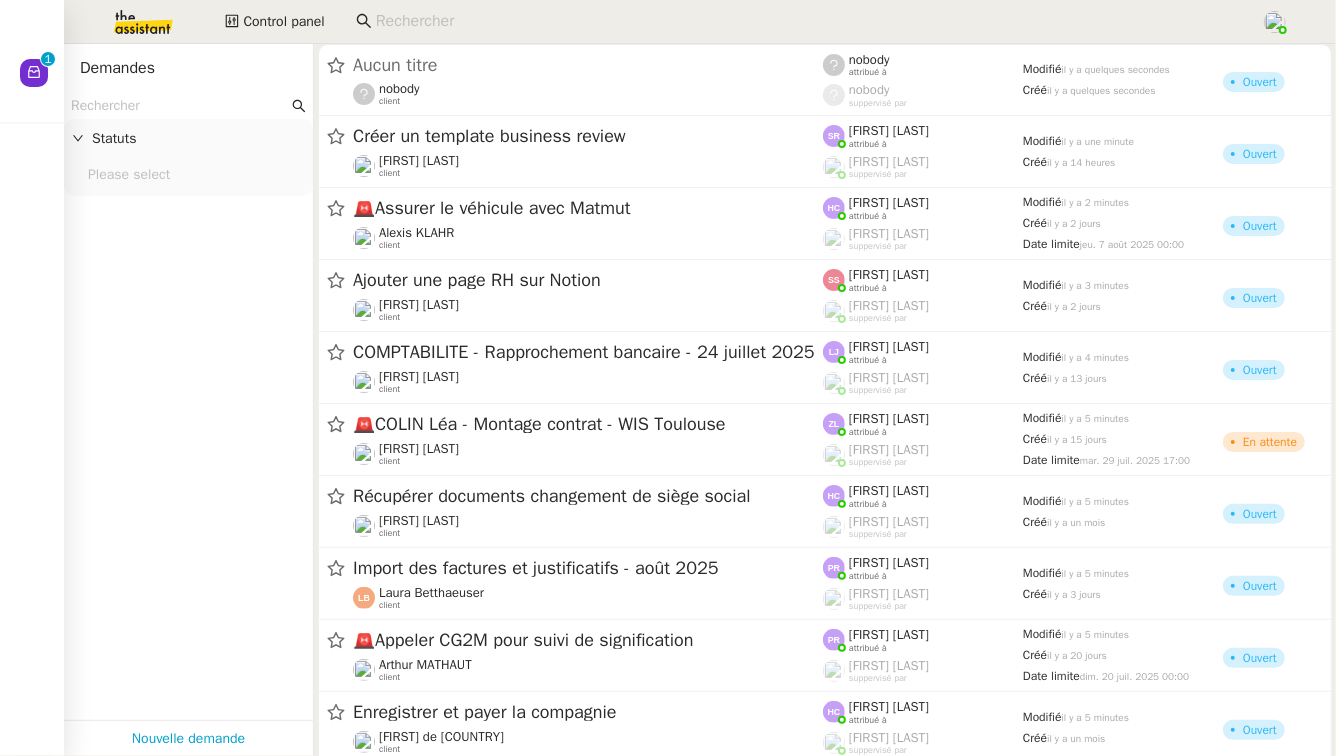 click 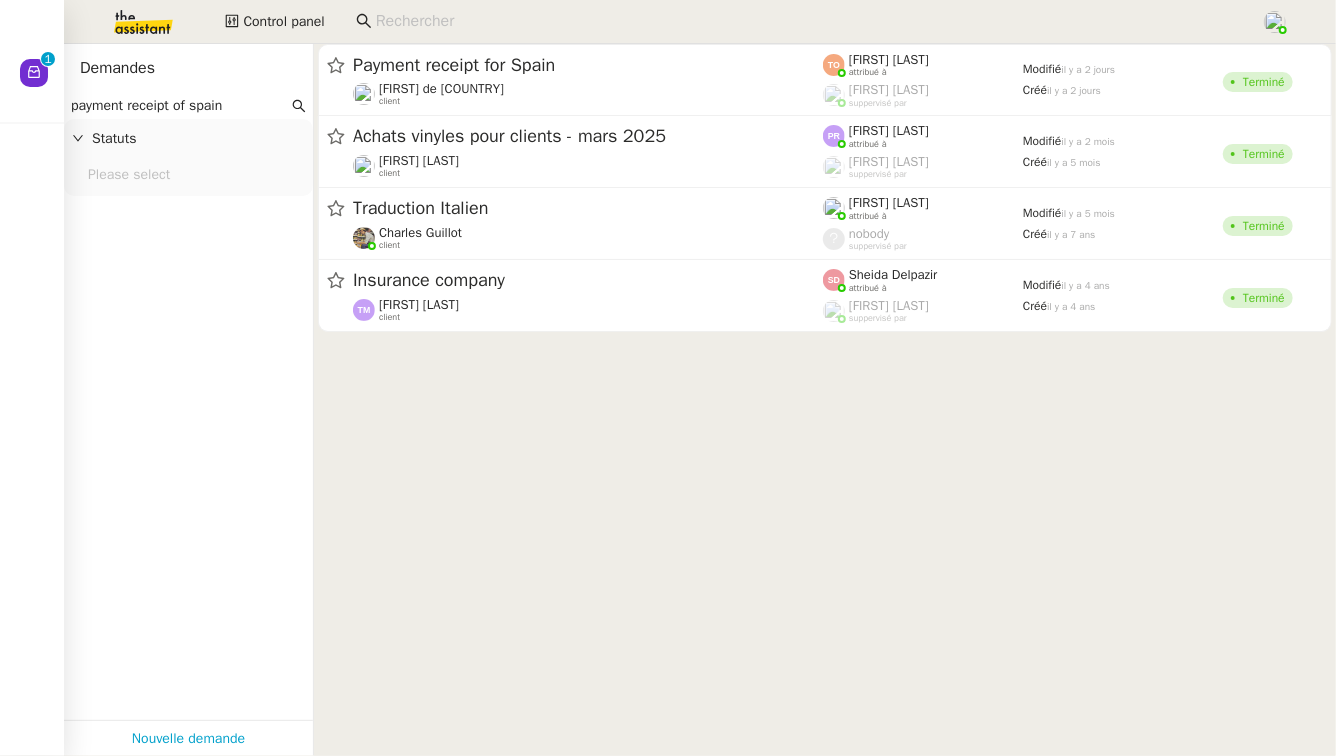 click on "payment receipt of spain" 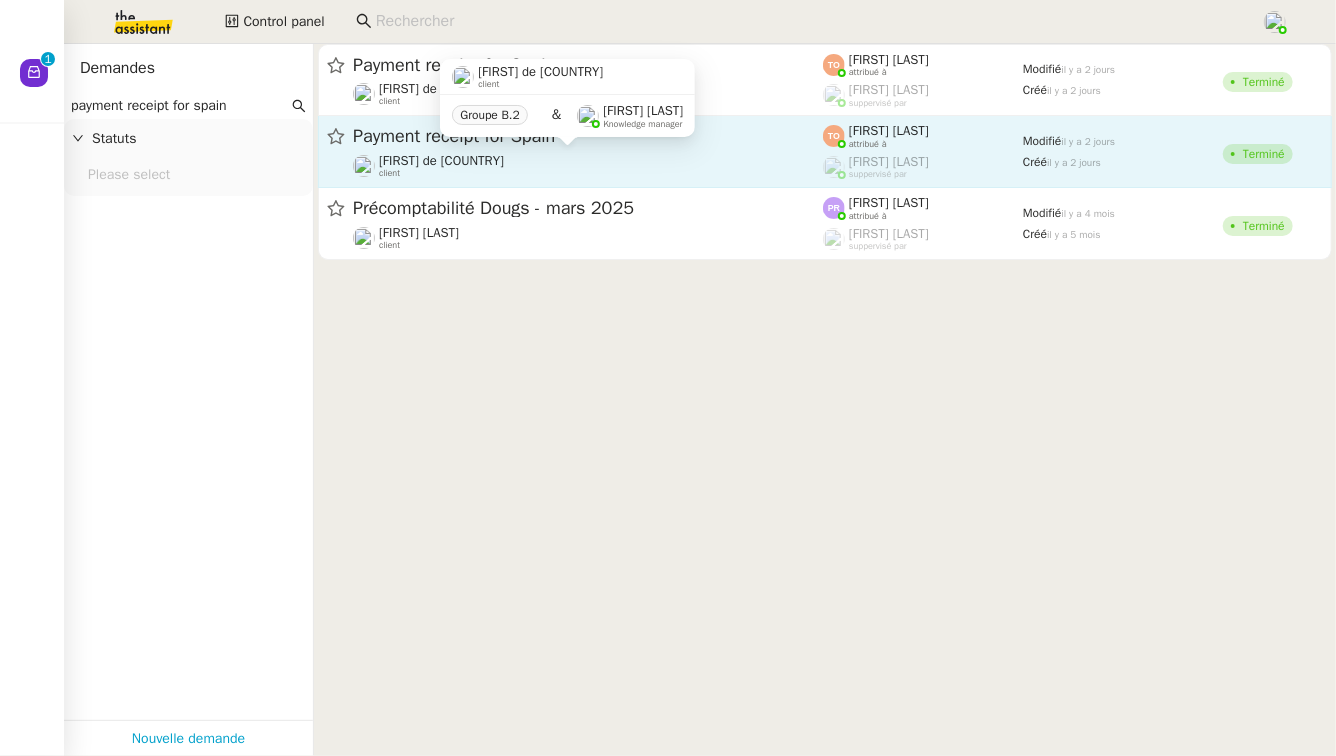 type on "payment receipt for spain" 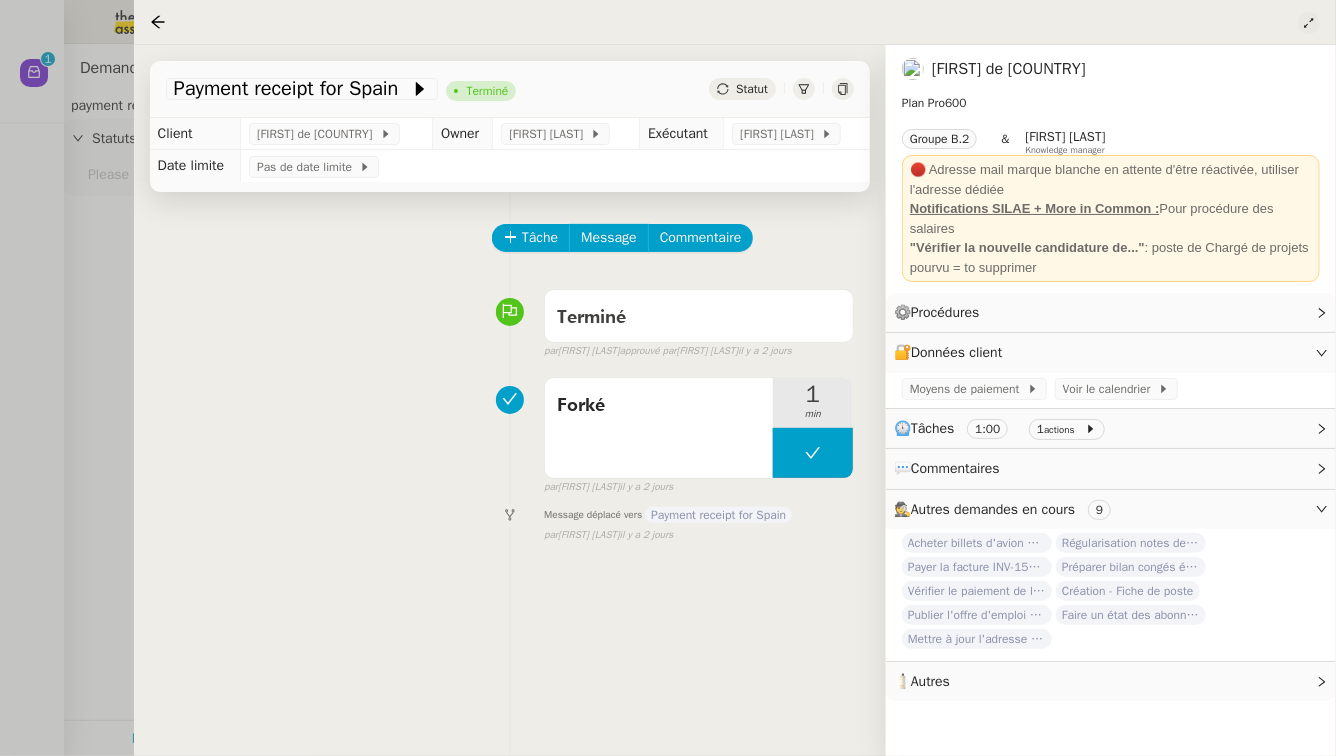 click 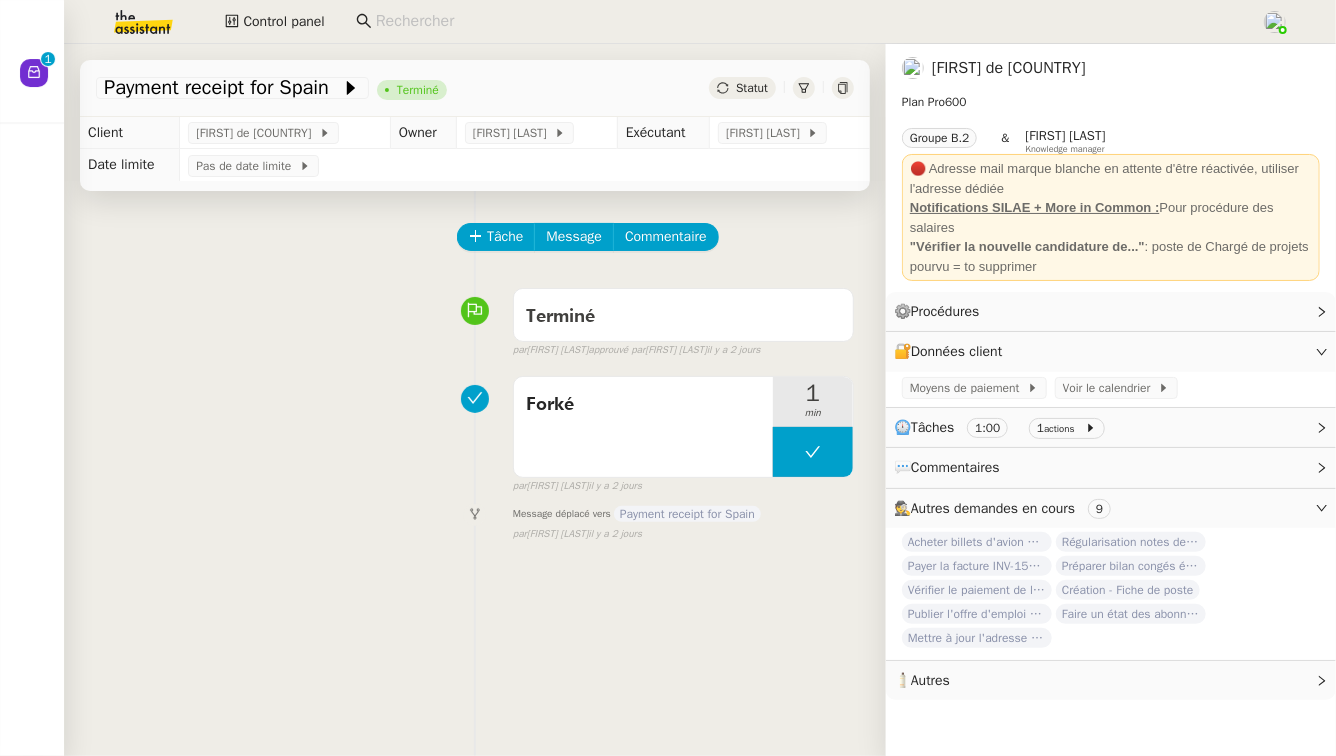 click 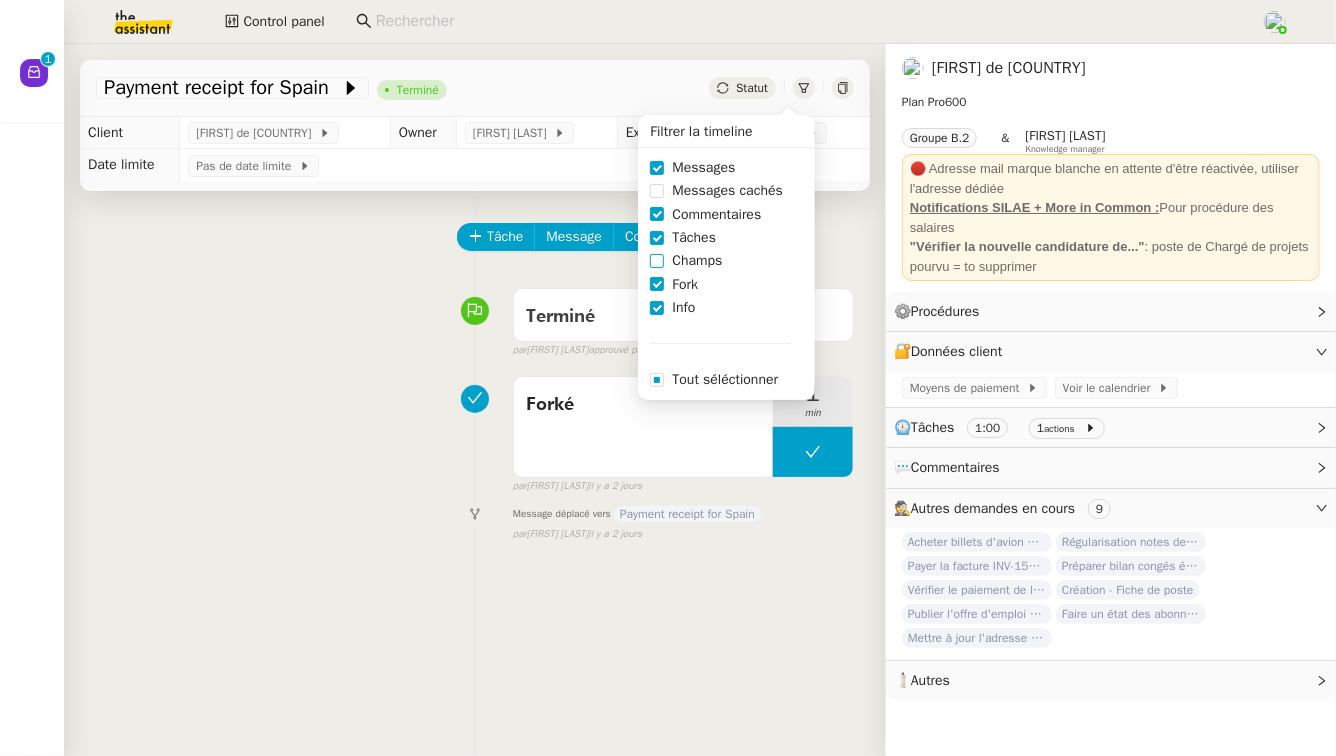 click on "Champs" at bounding box center [697, 260] 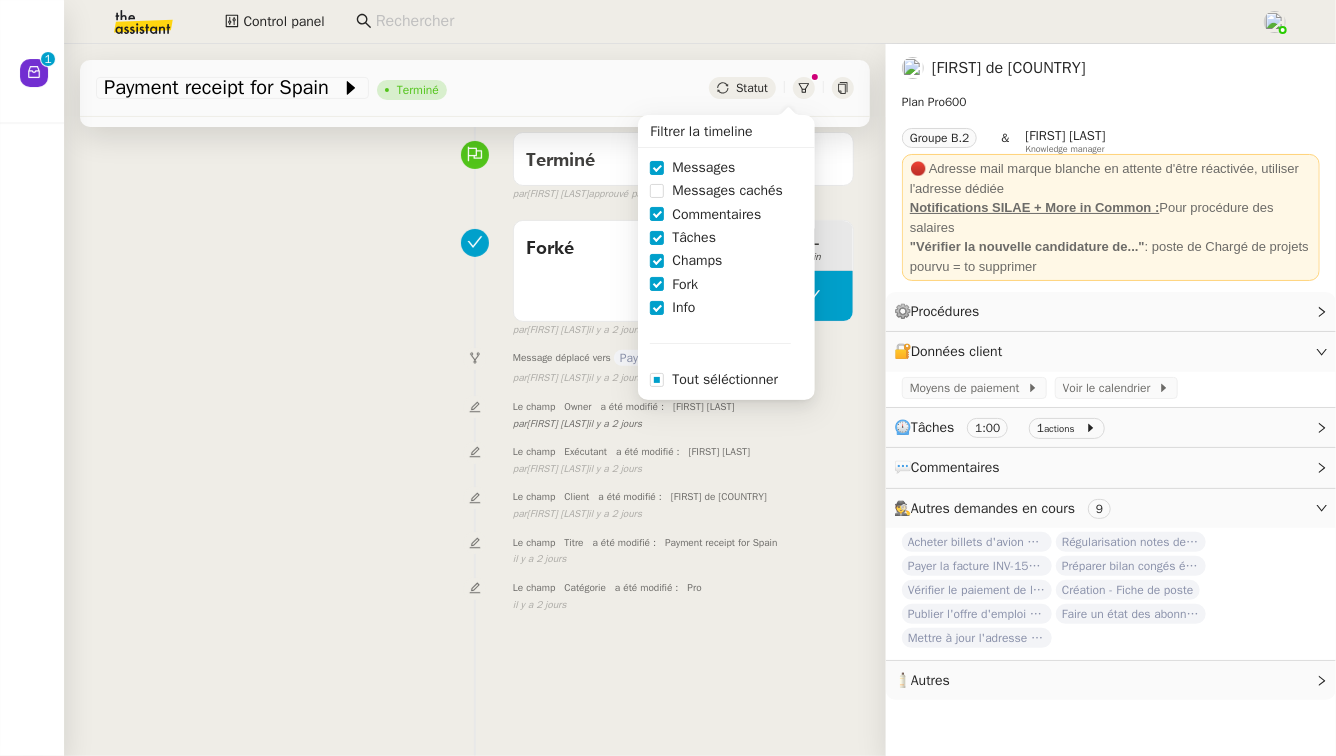 scroll, scrollTop: 158, scrollLeft: 0, axis: vertical 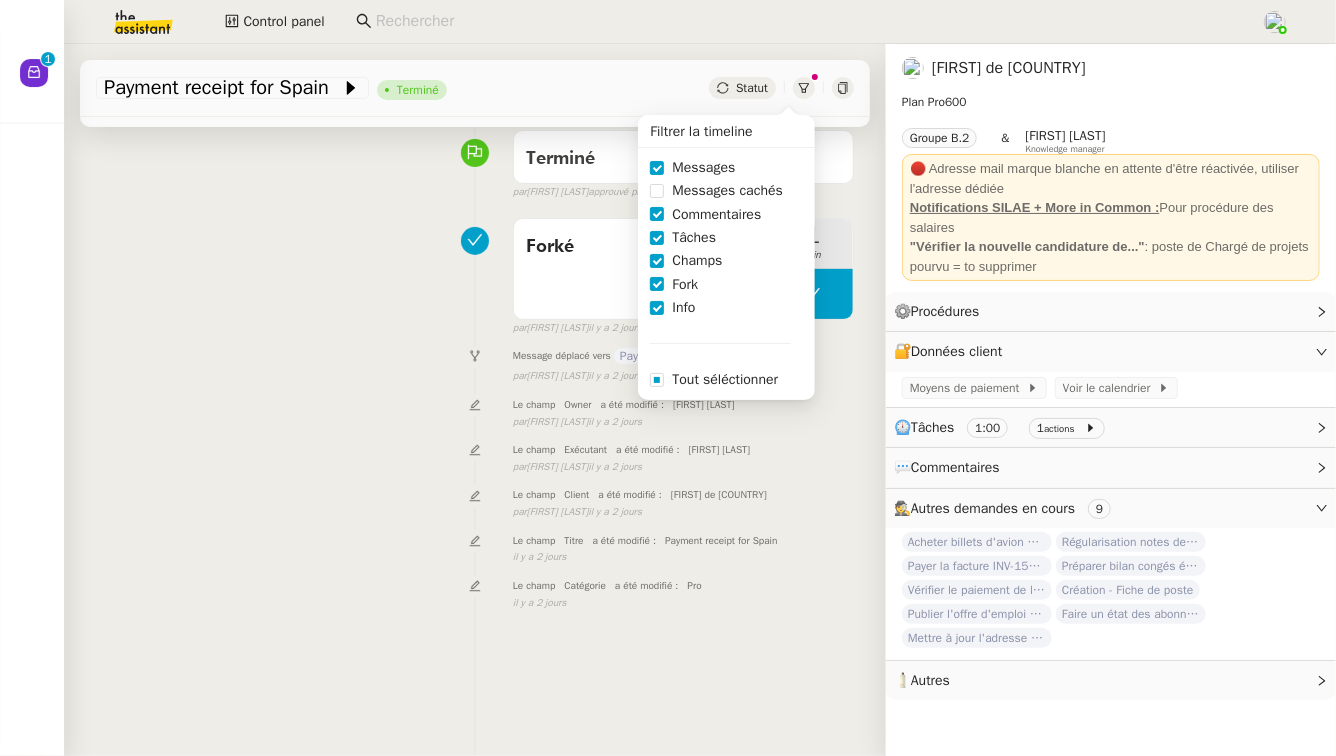 click on "Le champ     Owner     a été modifié :     [FIRST] [LAST] false par   [FIRST] [LAST]   il y a 2 jours" at bounding box center [475, 411] 